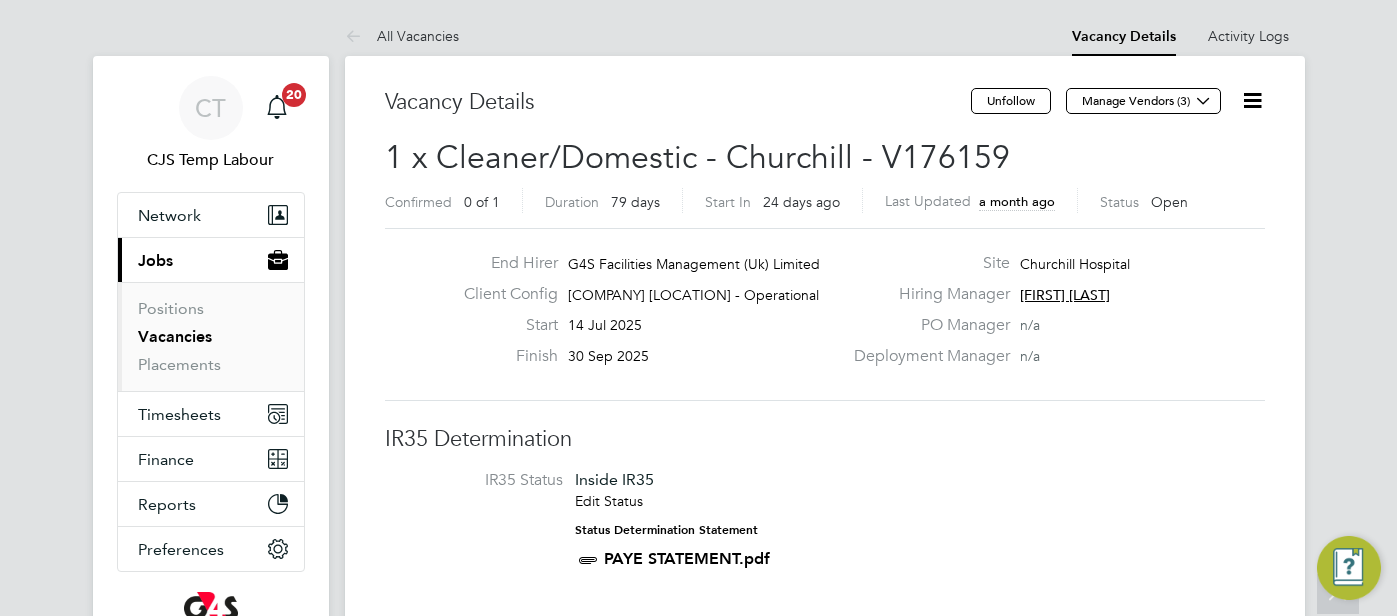 scroll, scrollTop: 3620, scrollLeft: 0, axis: vertical 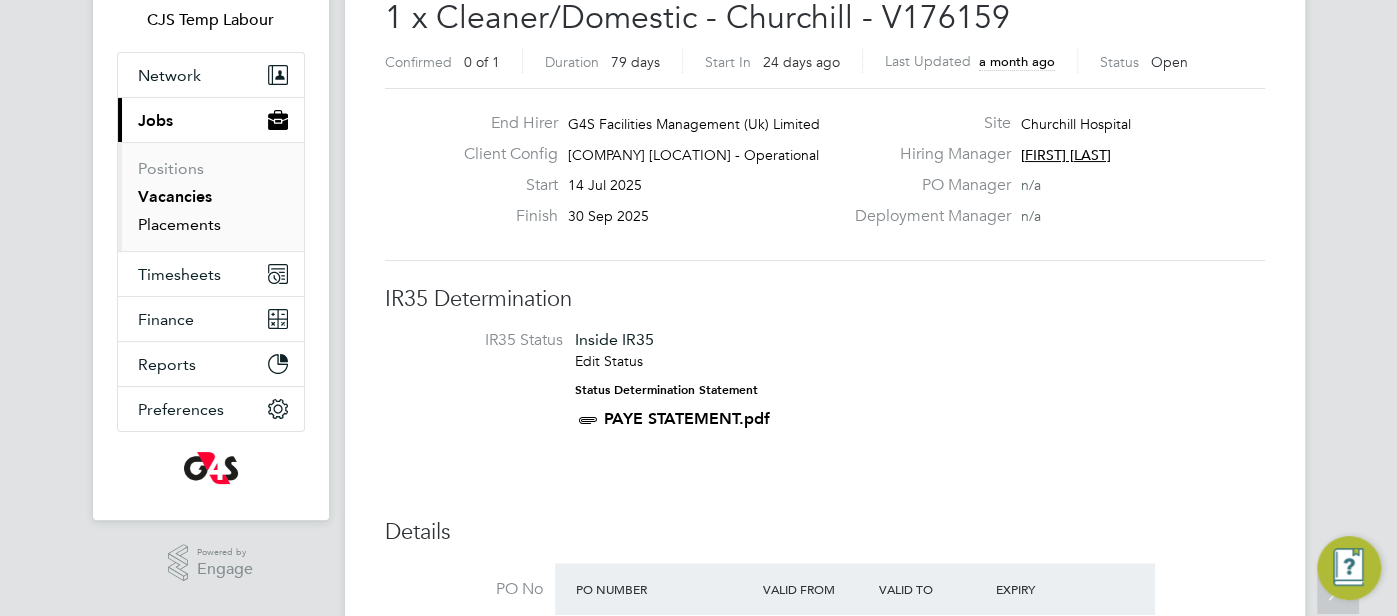 click on "Placements" at bounding box center (179, 224) 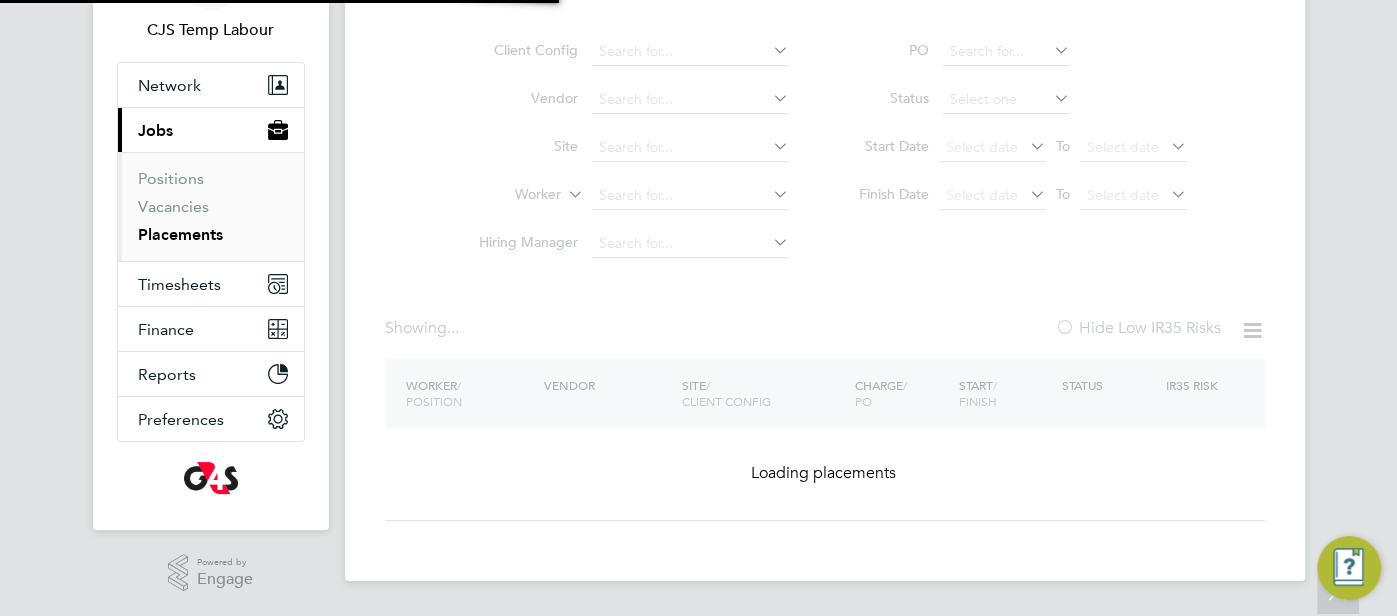 scroll, scrollTop: 0, scrollLeft: 0, axis: both 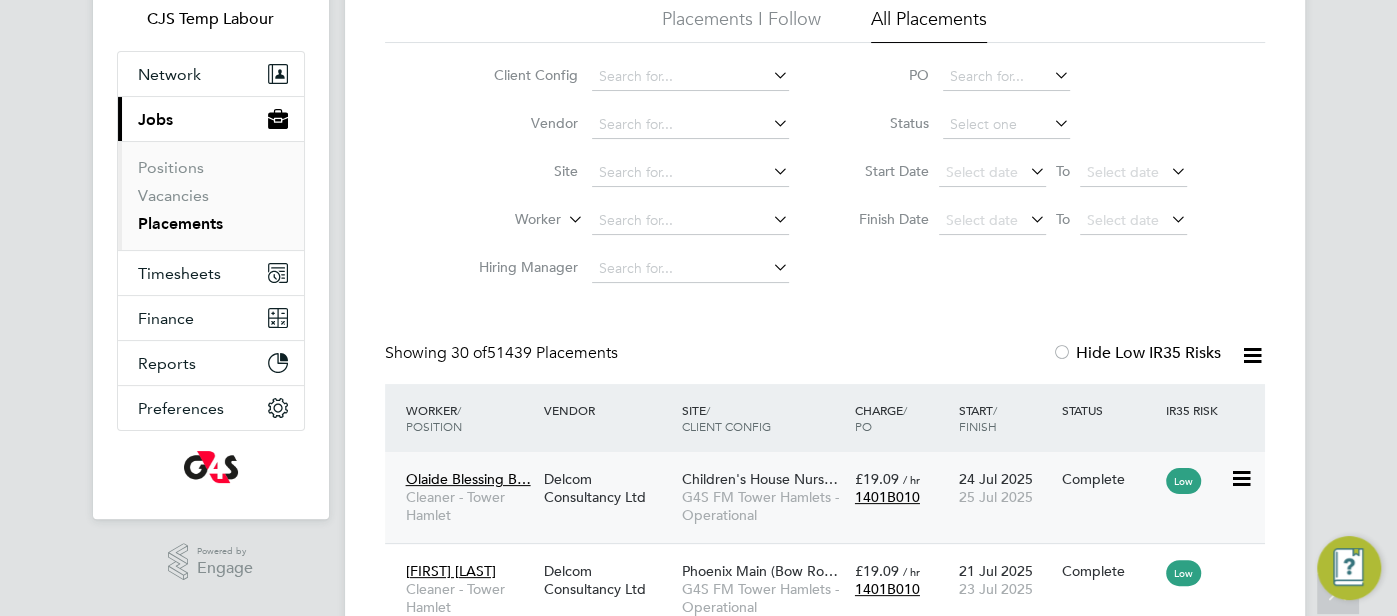 click on "24 Jul 2025 25 Jul 2025" 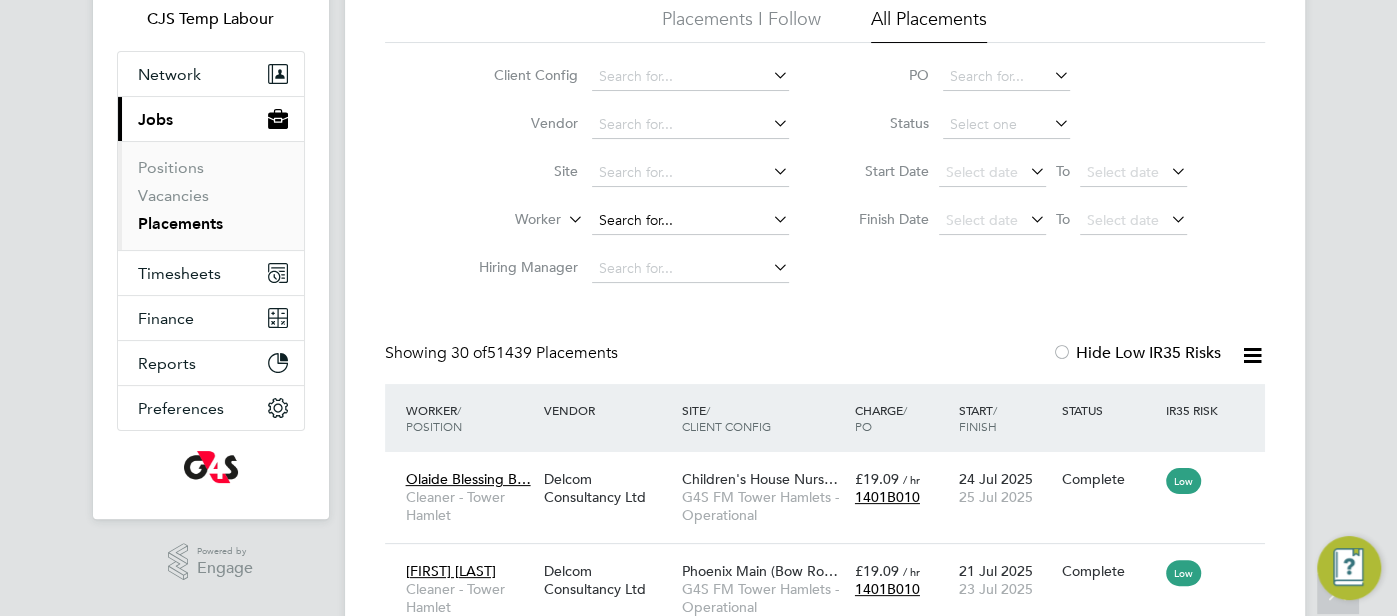 click 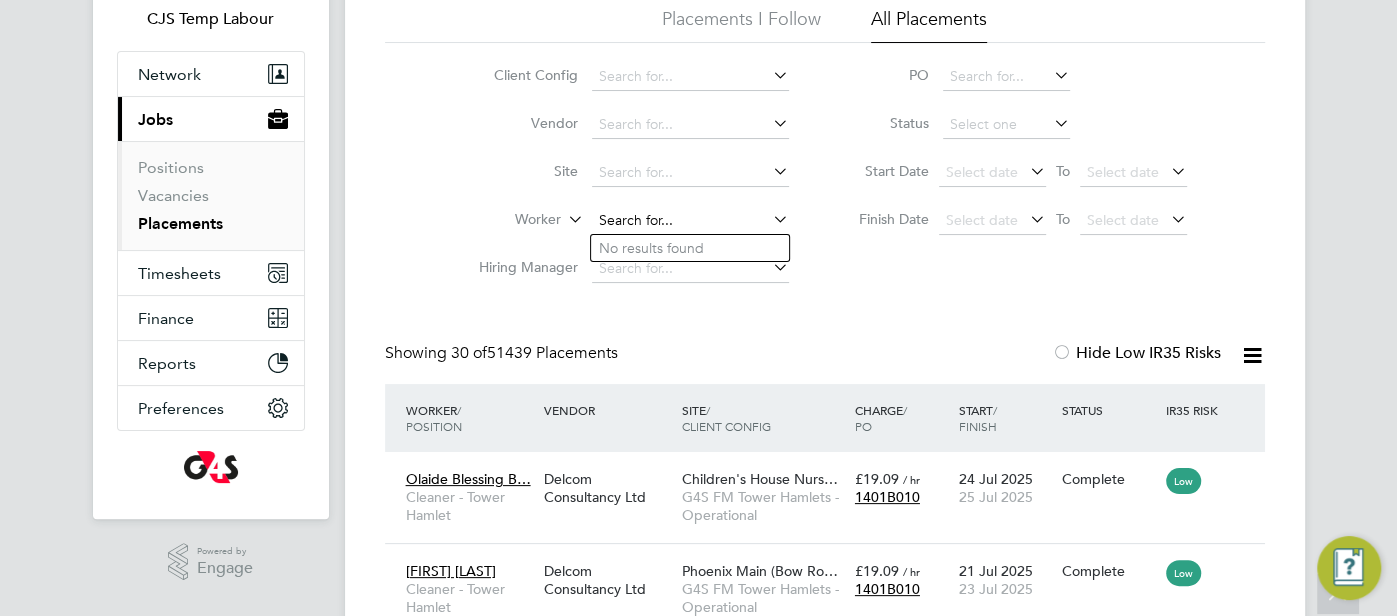 paste on "Kingsley Amala" 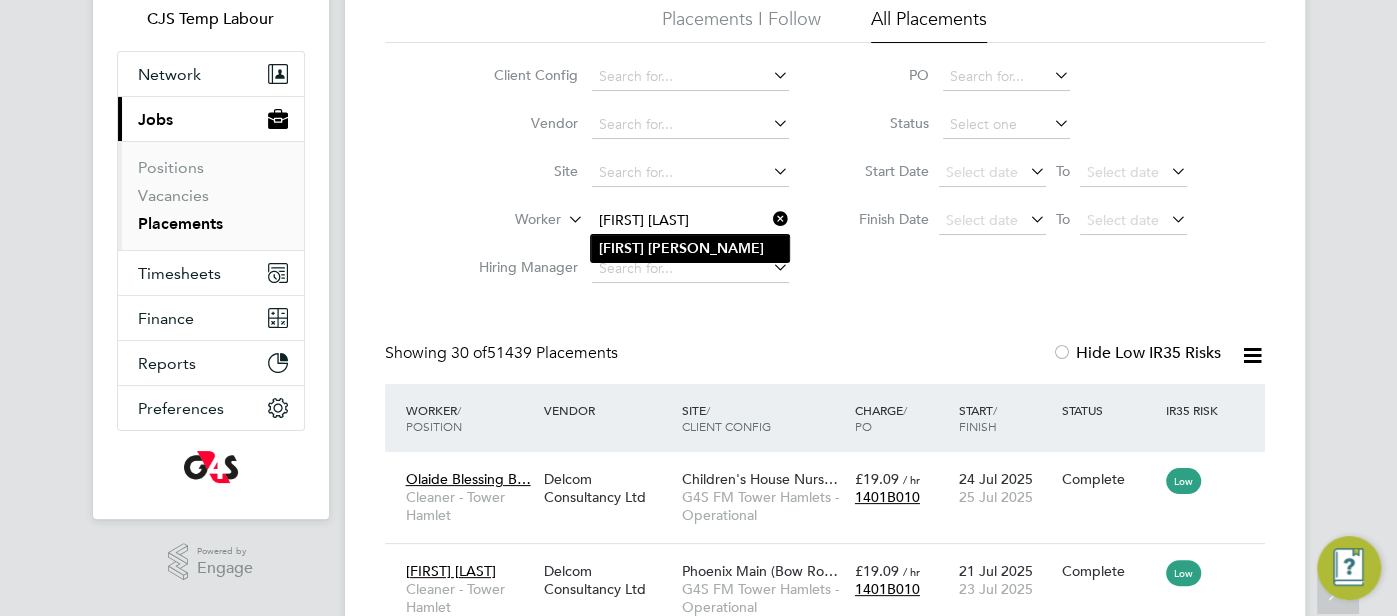 type on "Kingsley Amala" 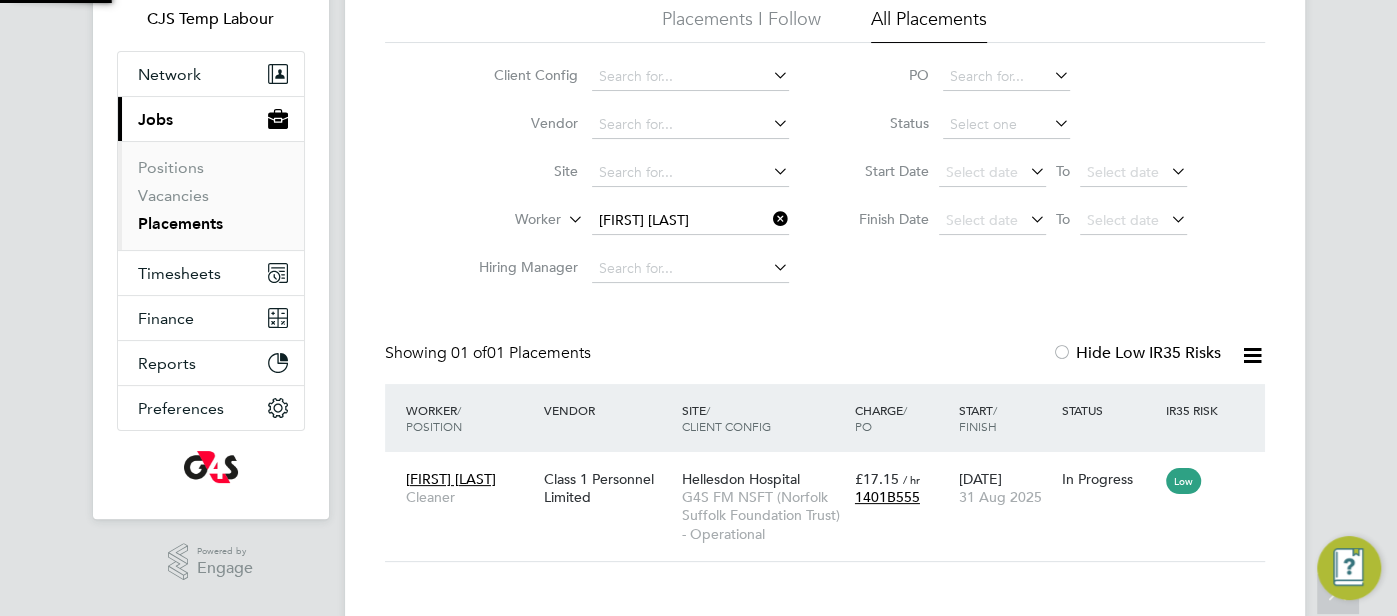 scroll, scrollTop: 9, scrollLeft: 9, axis: both 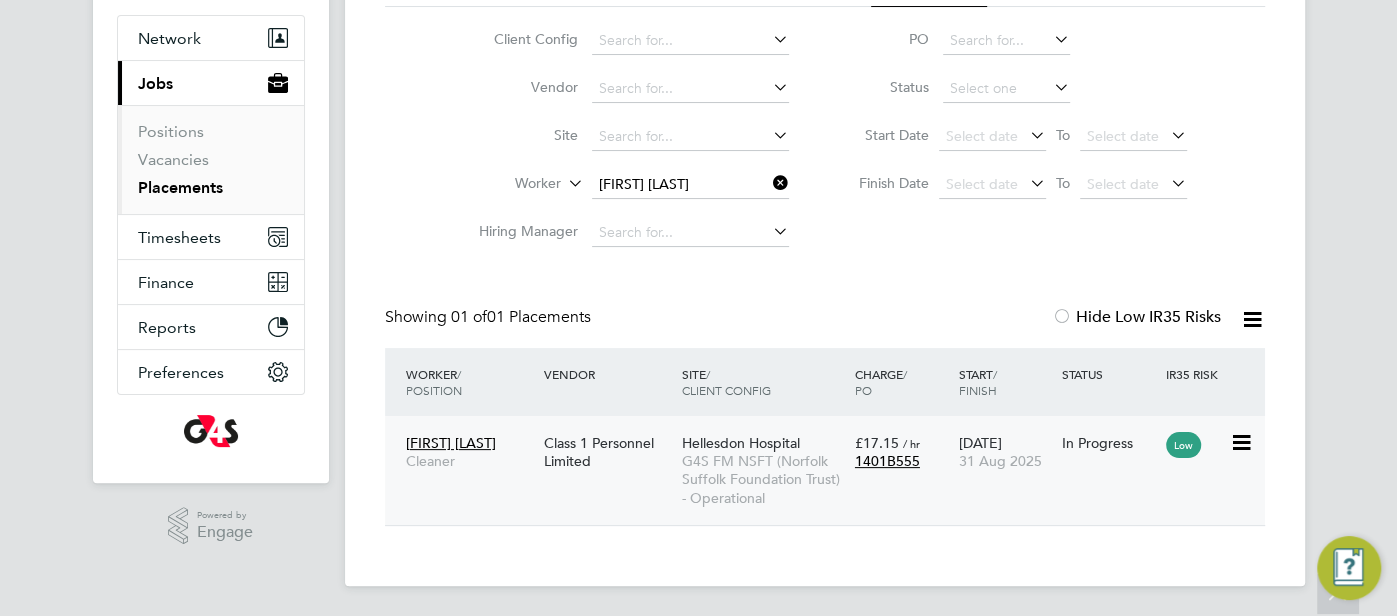 click on "31 Aug 2025" 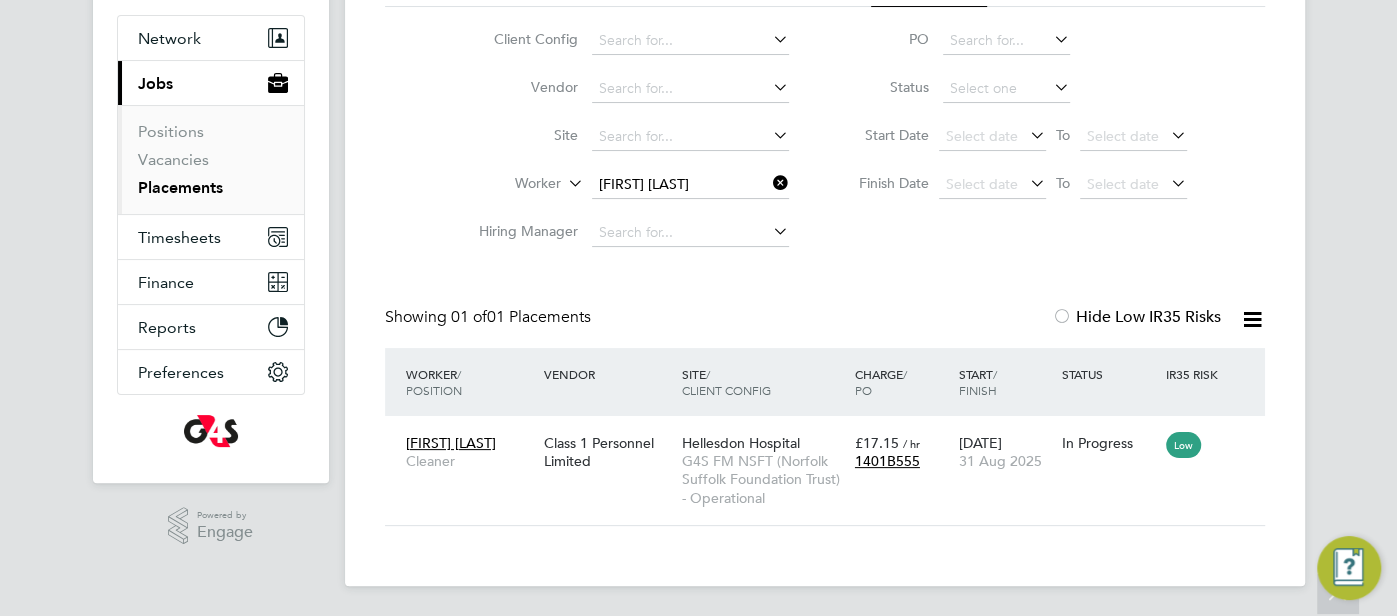 click on "Worker   Kingsley Amala" 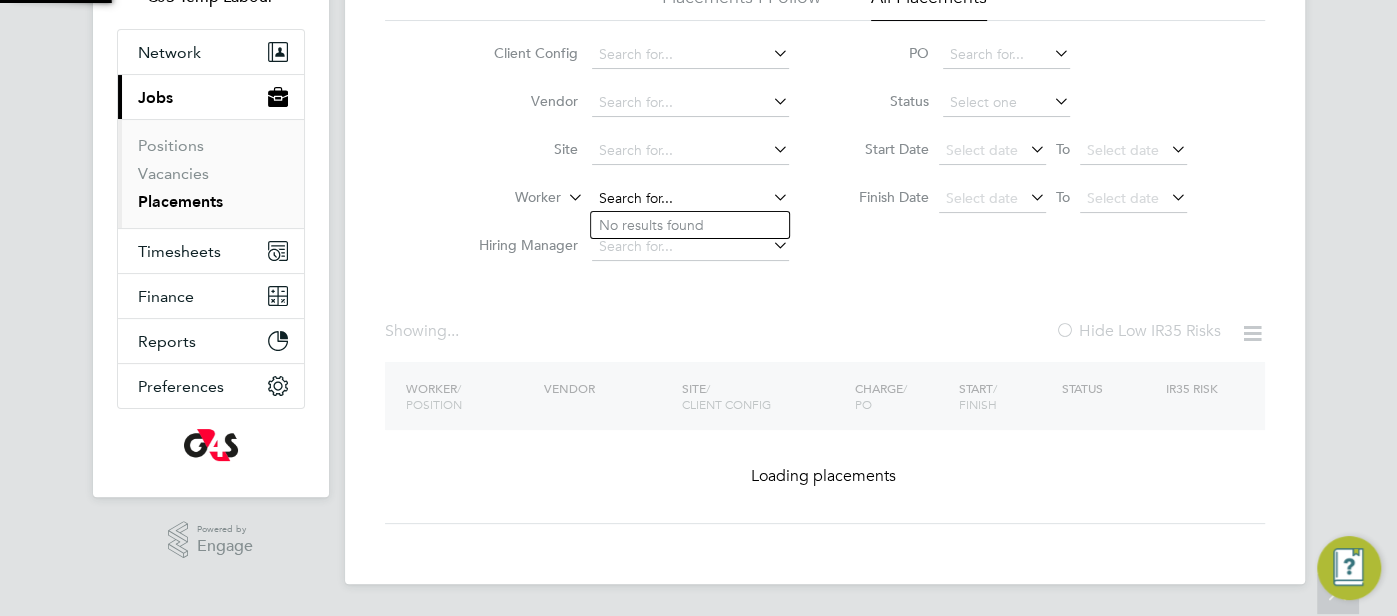 scroll, scrollTop: 0, scrollLeft: 0, axis: both 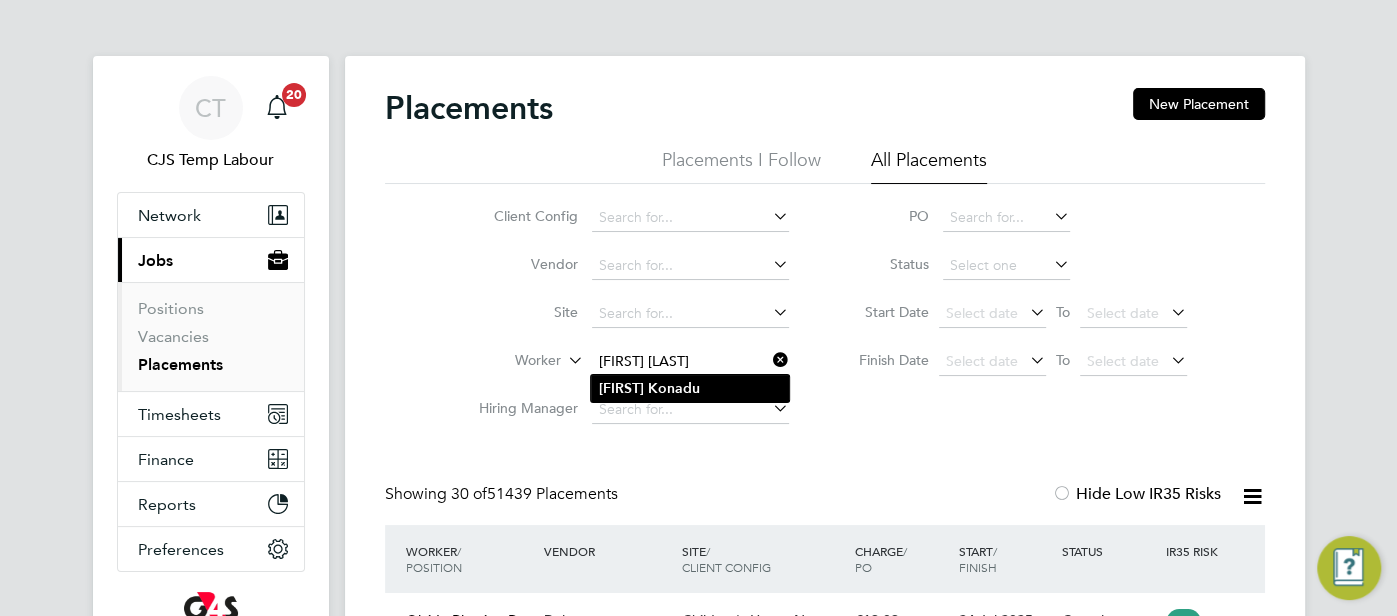 type on "[FIRST] [LAST]" 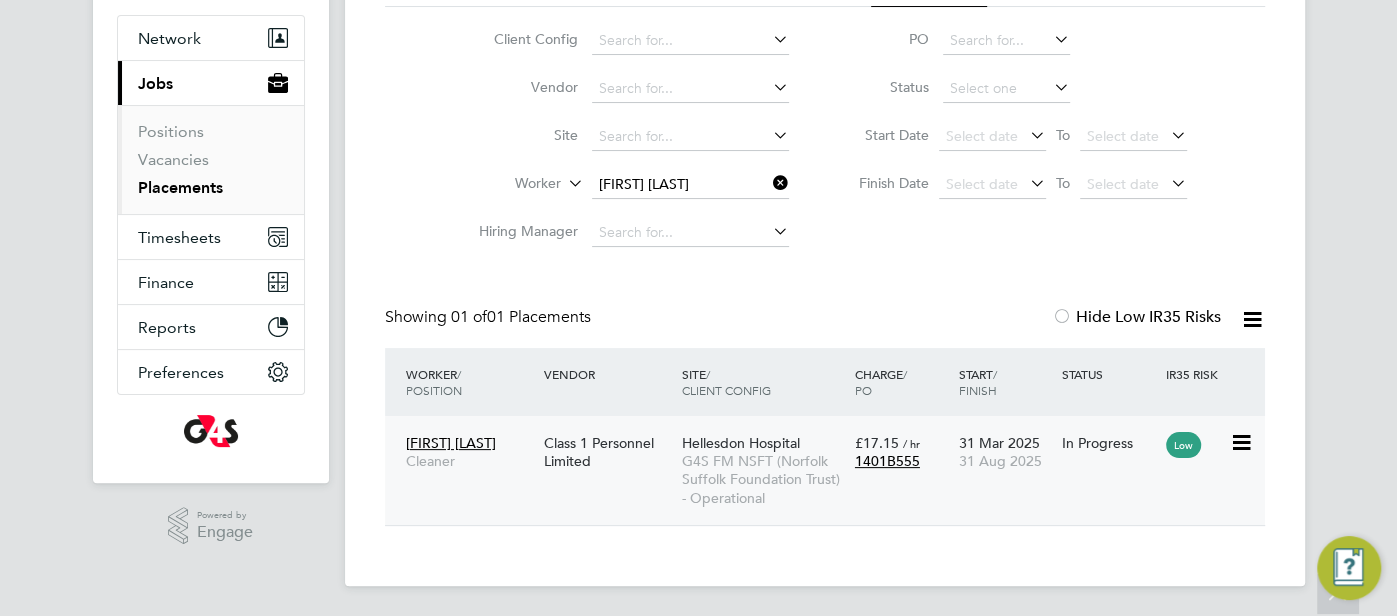 click on "In Progress" 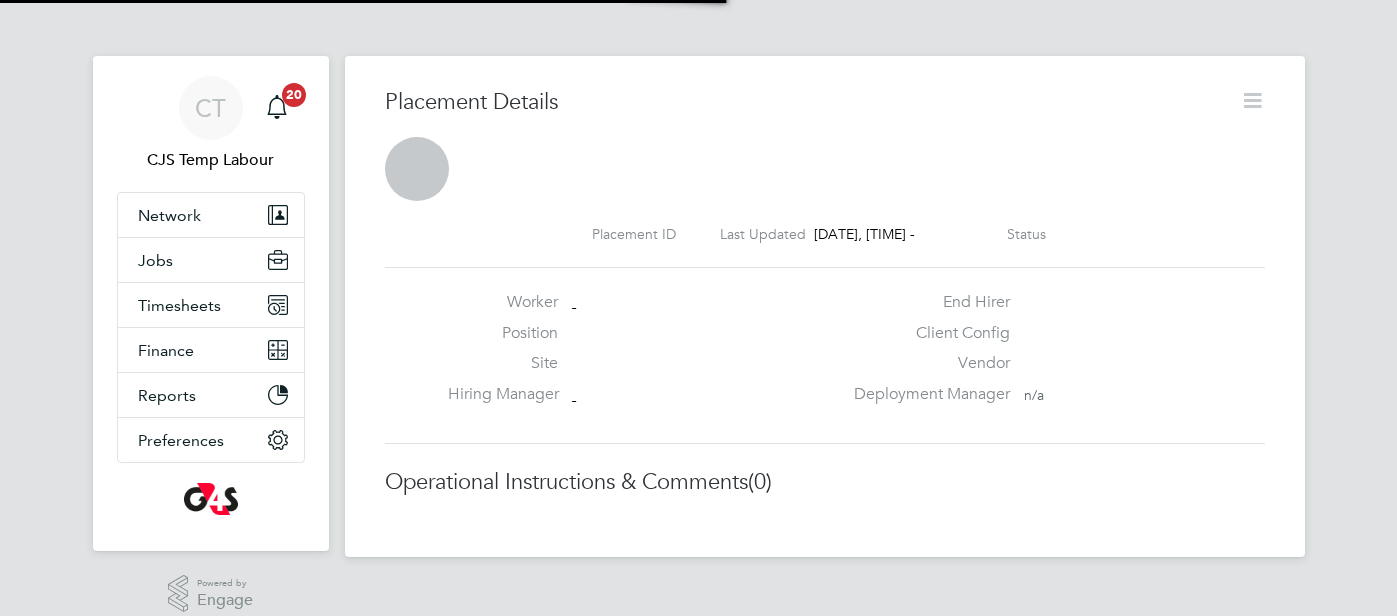 scroll, scrollTop: 0, scrollLeft: 0, axis: both 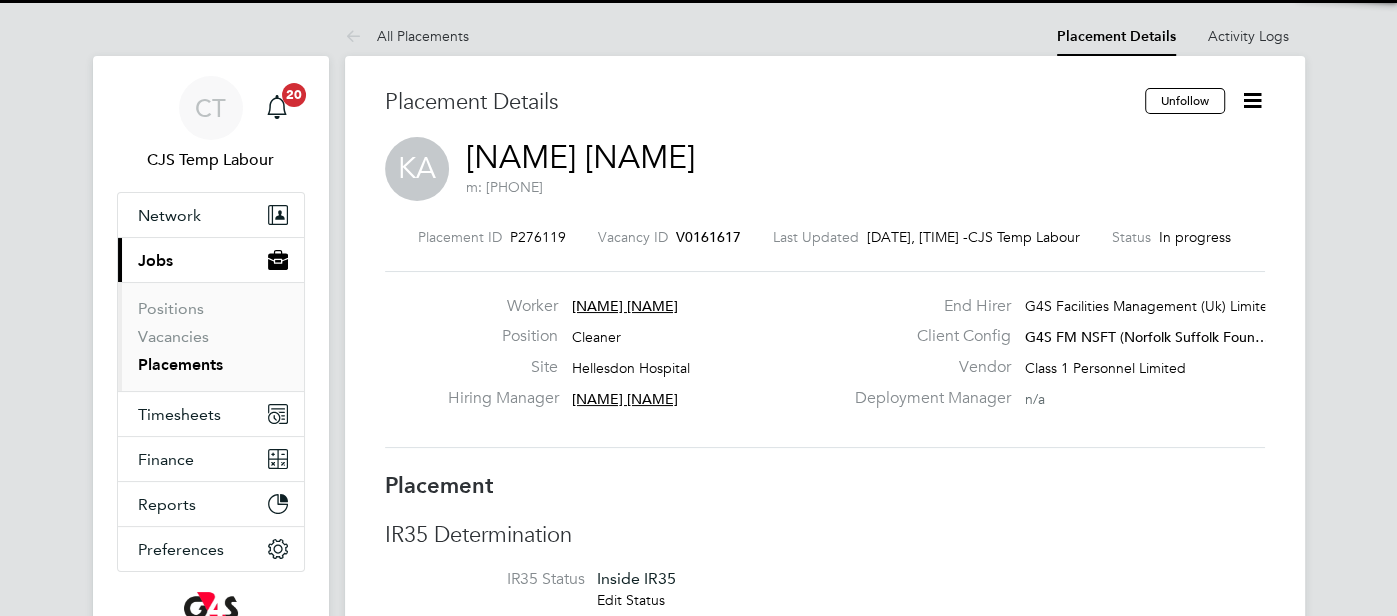 click on "[FIRST] [LAST]" 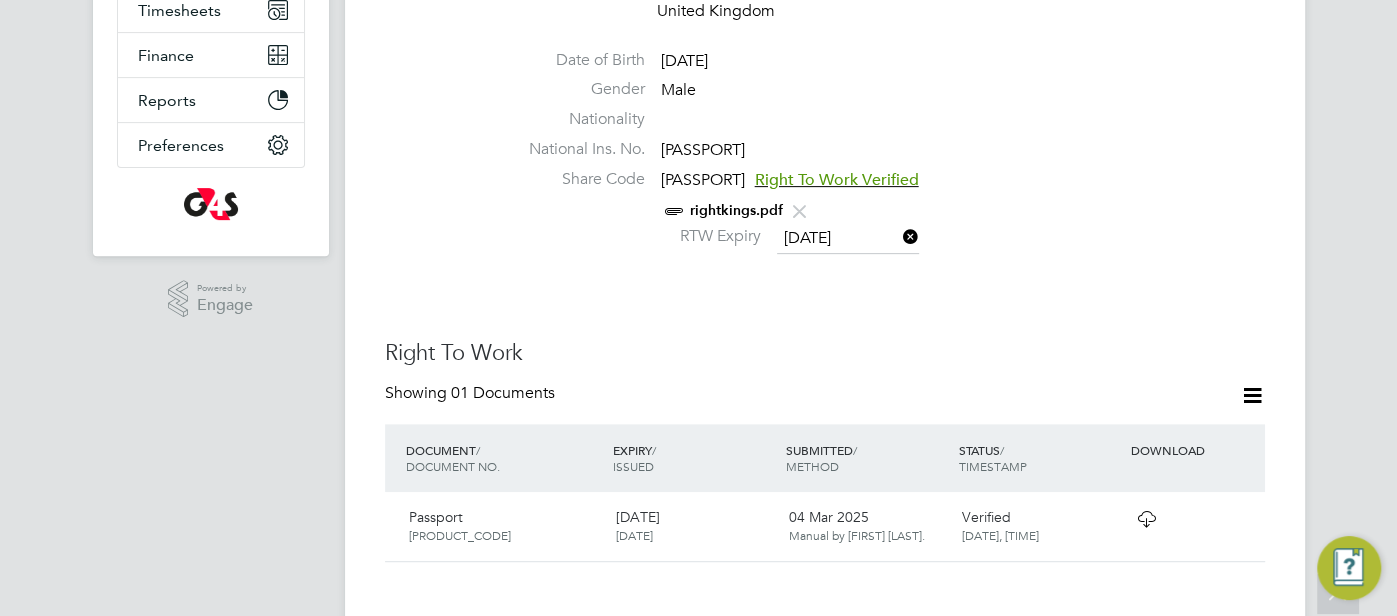 scroll, scrollTop: 999, scrollLeft: 0, axis: vertical 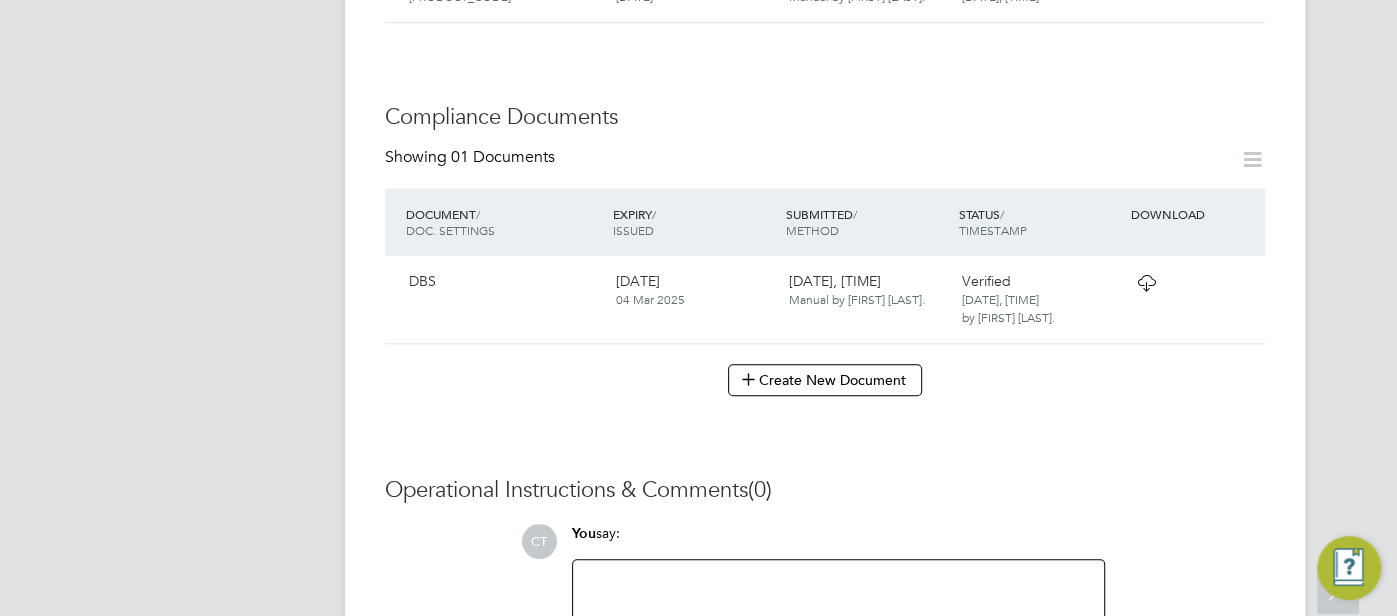 click 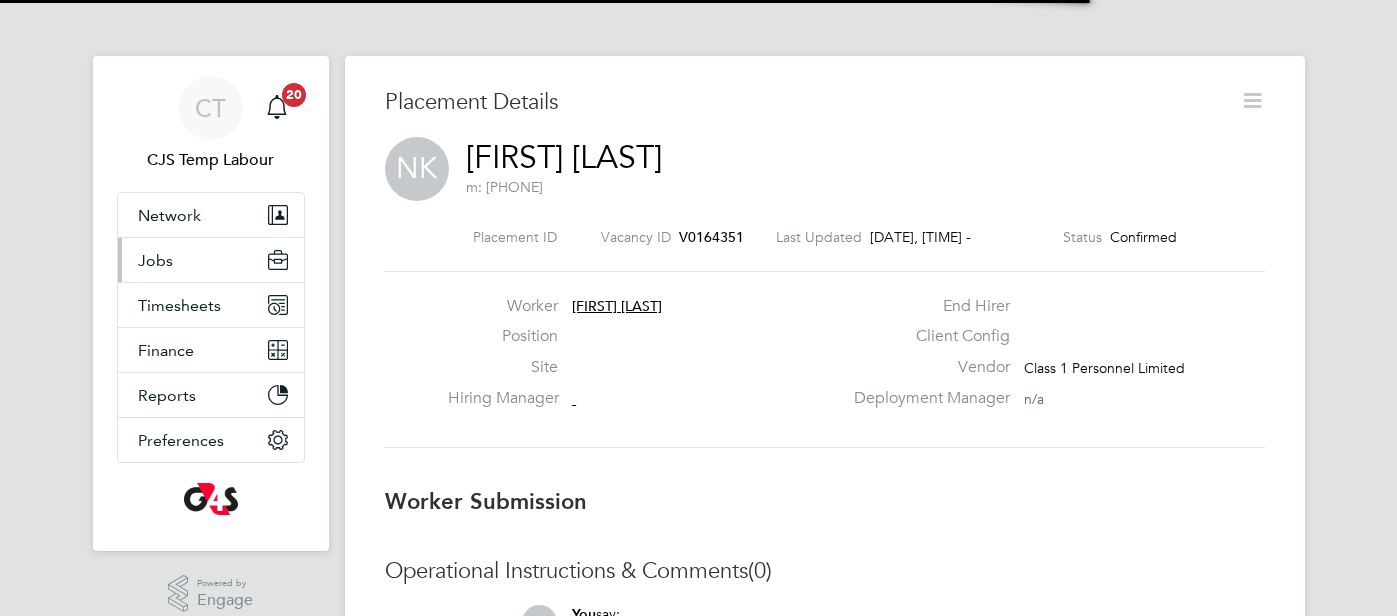 scroll, scrollTop: 0, scrollLeft: 0, axis: both 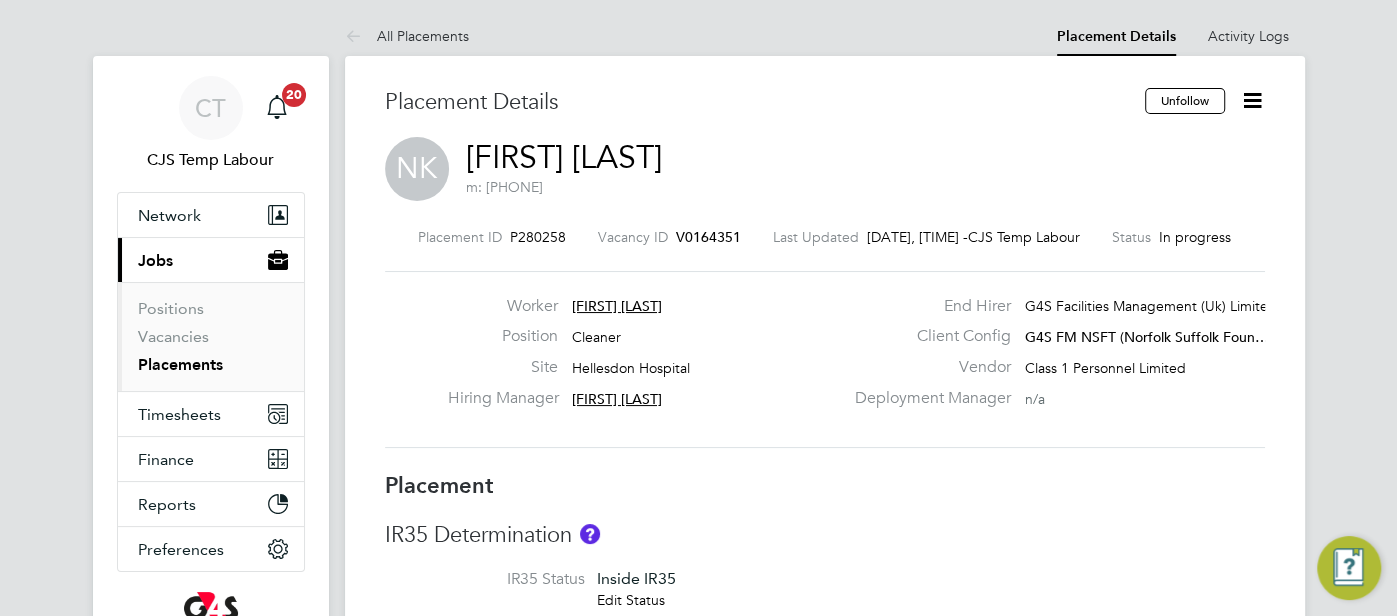 click on "[FIRST] [LAST]" 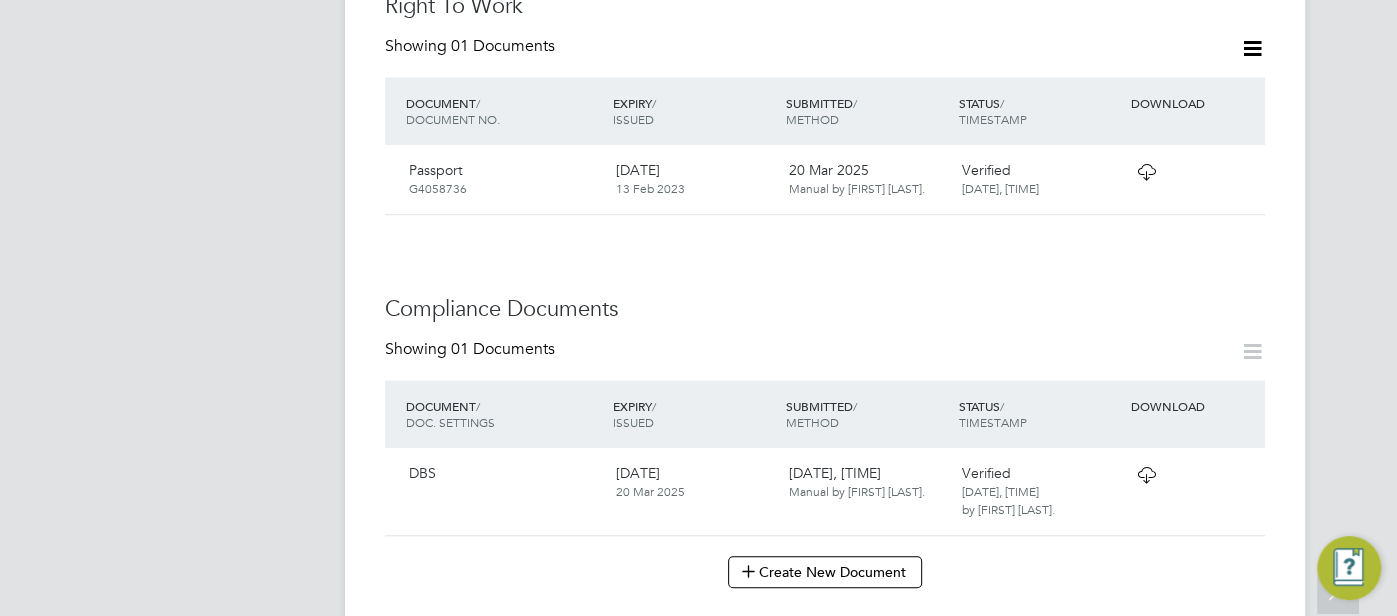 scroll, scrollTop: 866, scrollLeft: 0, axis: vertical 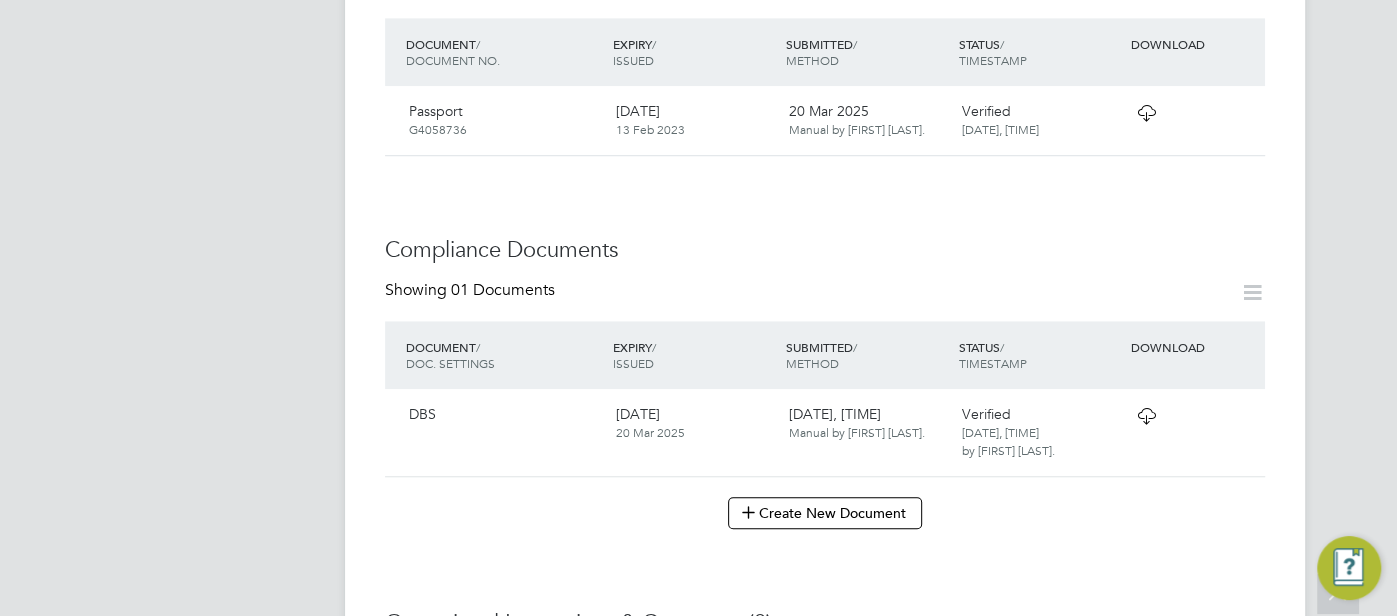 click 